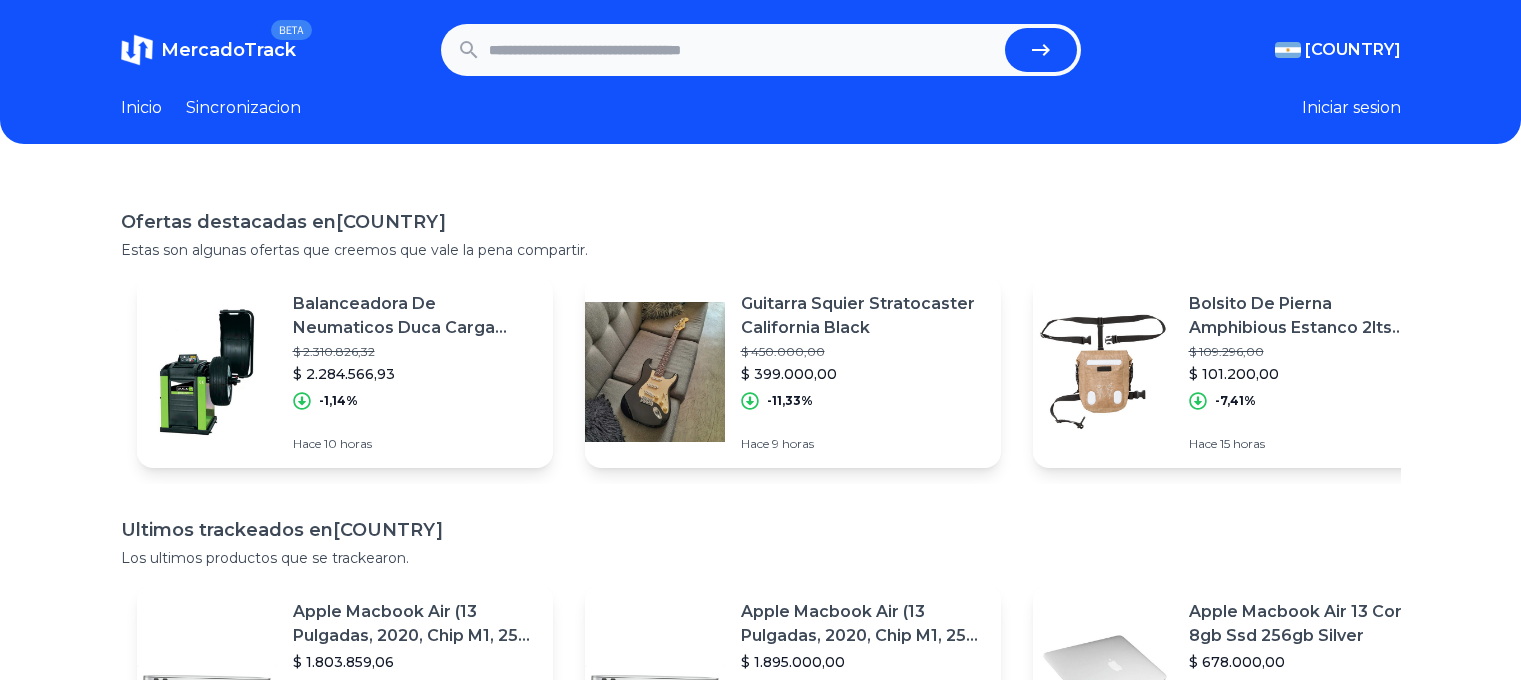 scroll, scrollTop: 0, scrollLeft: 0, axis: both 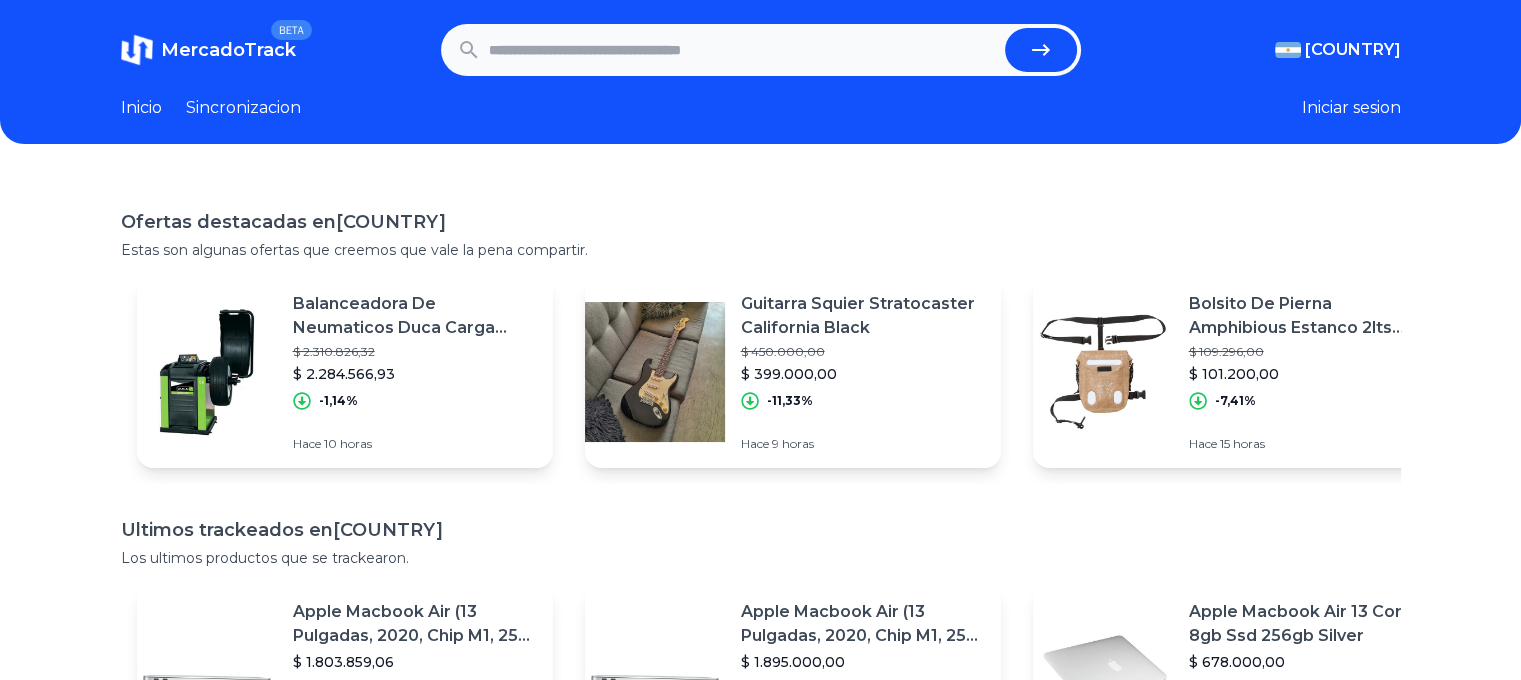 paste on "**********" 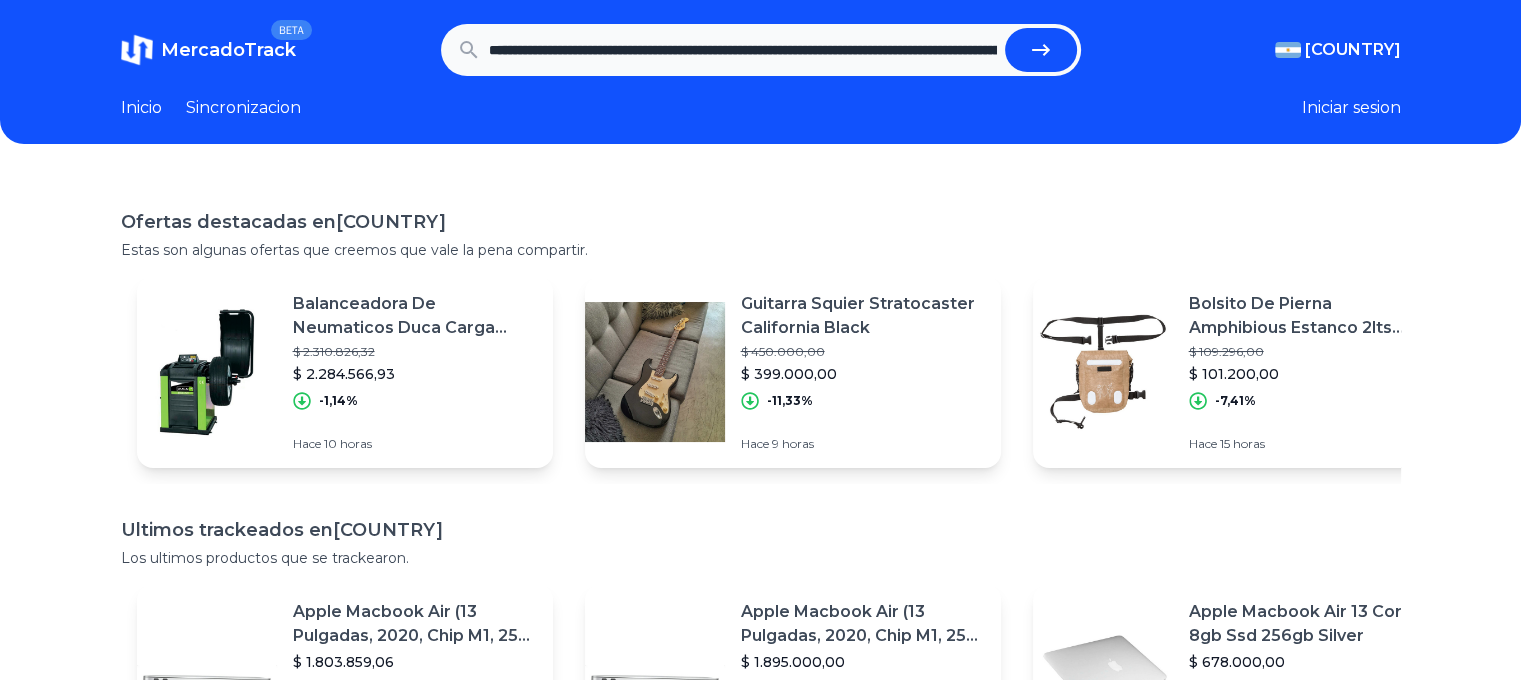 scroll, scrollTop: 0, scrollLeft: 1932, axis: horizontal 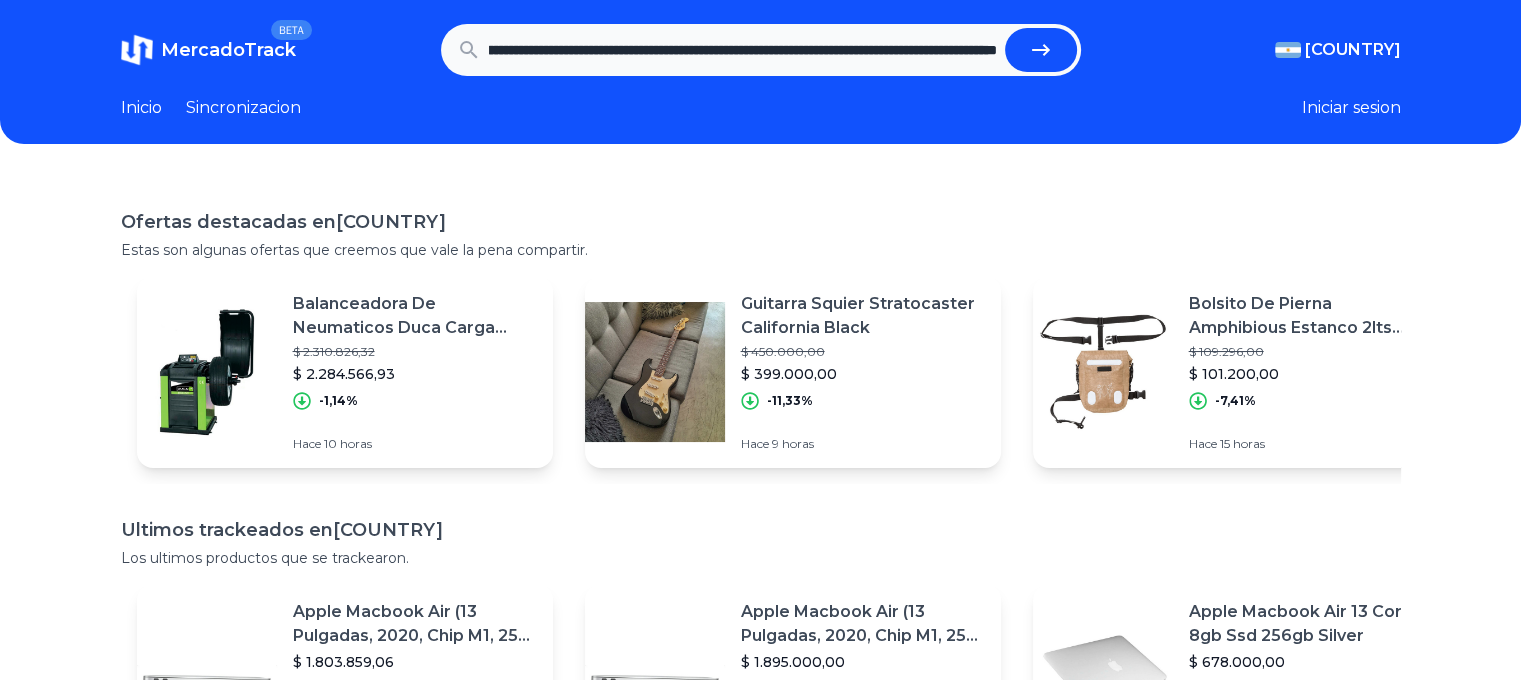 type on "**********" 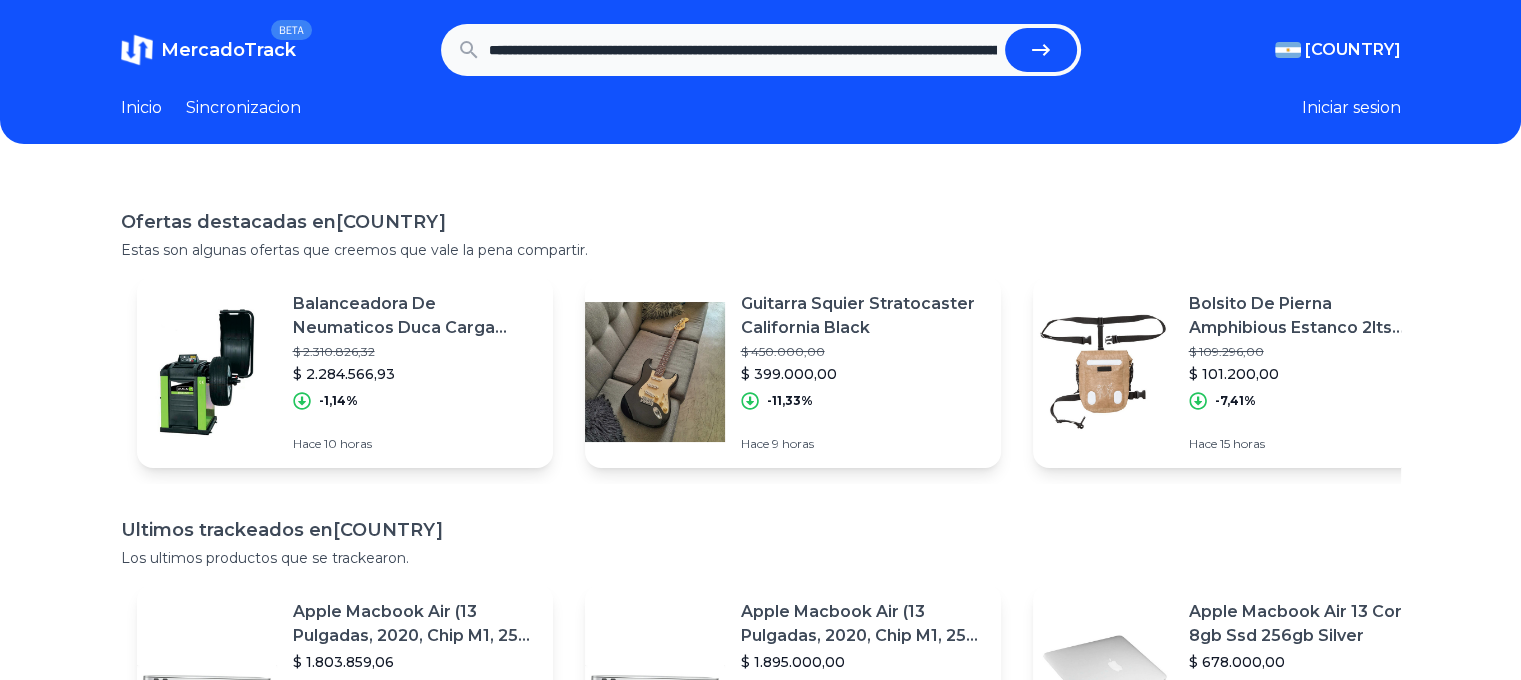 click at bounding box center [1041, 50] 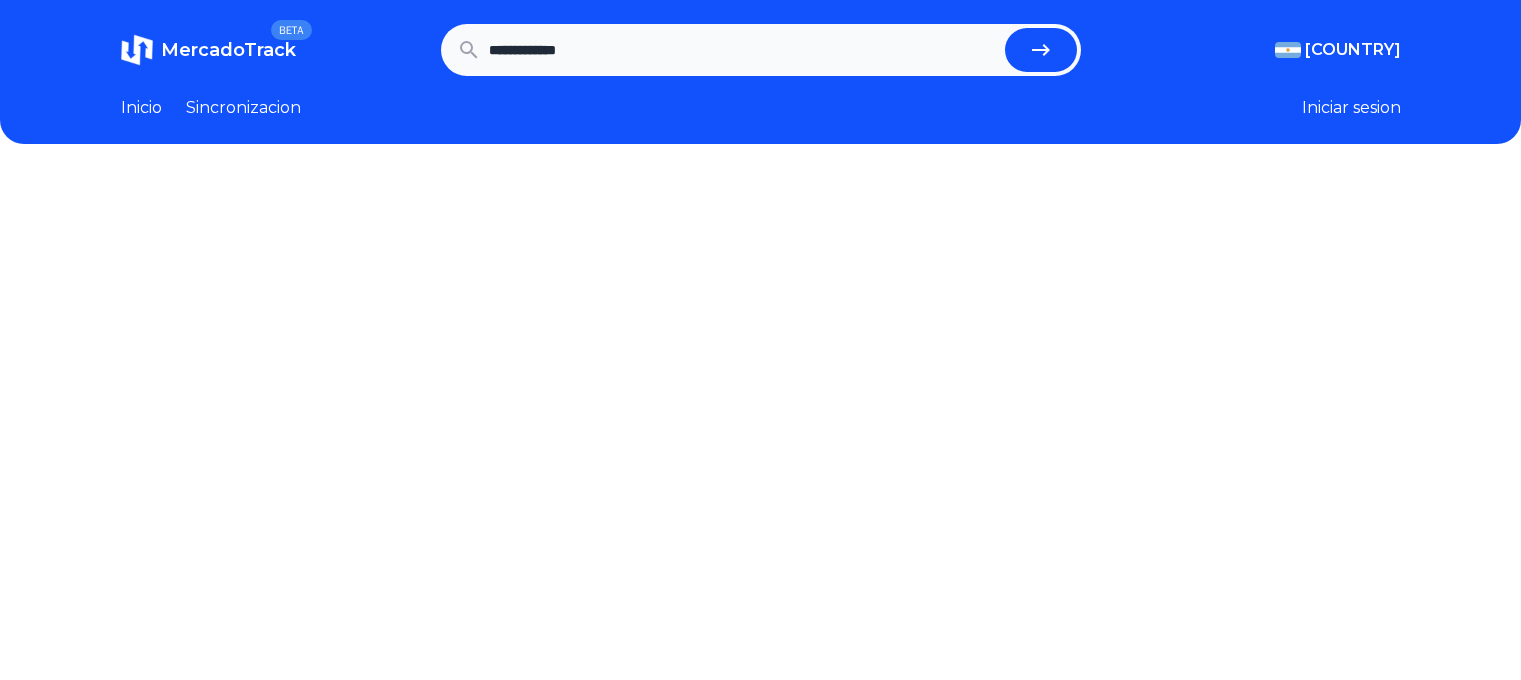 scroll, scrollTop: 0, scrollLeft: 0, axis: both 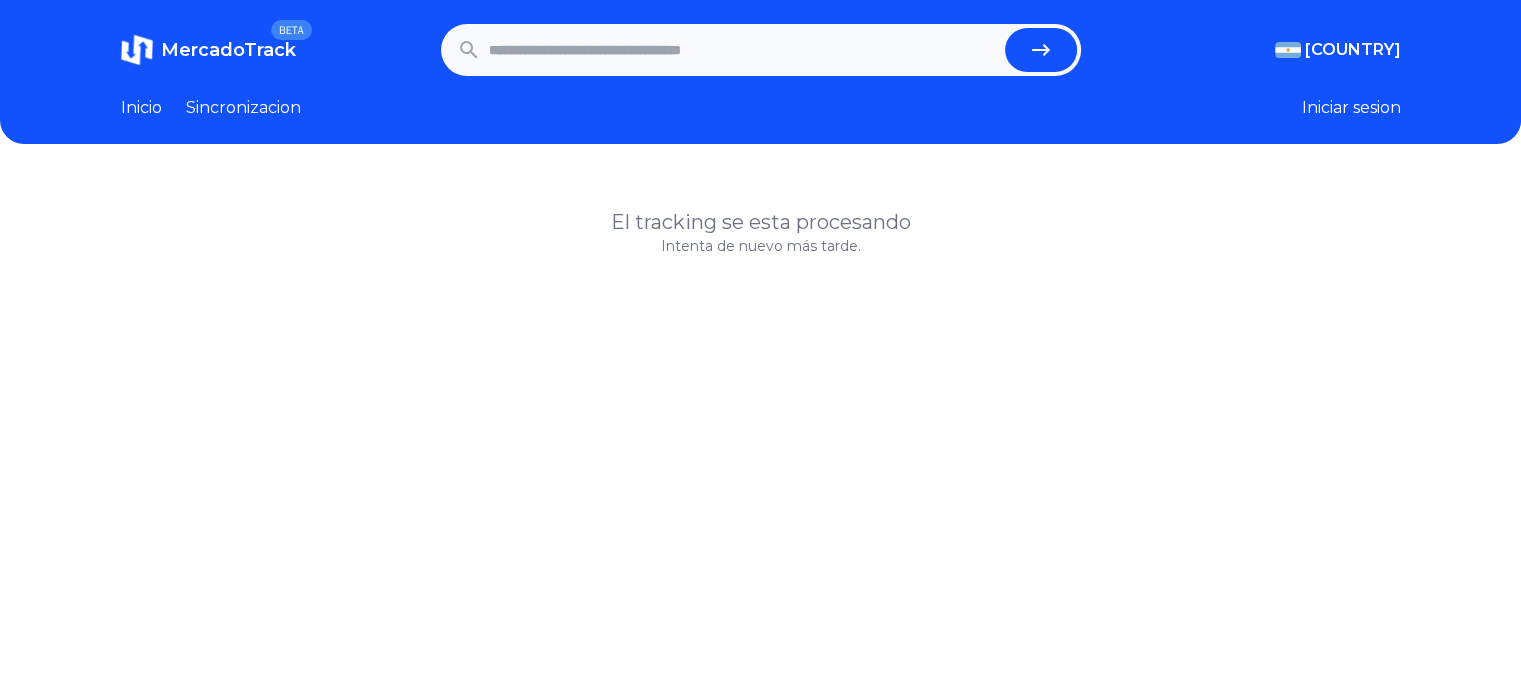 click at bounding box center (743, 50) 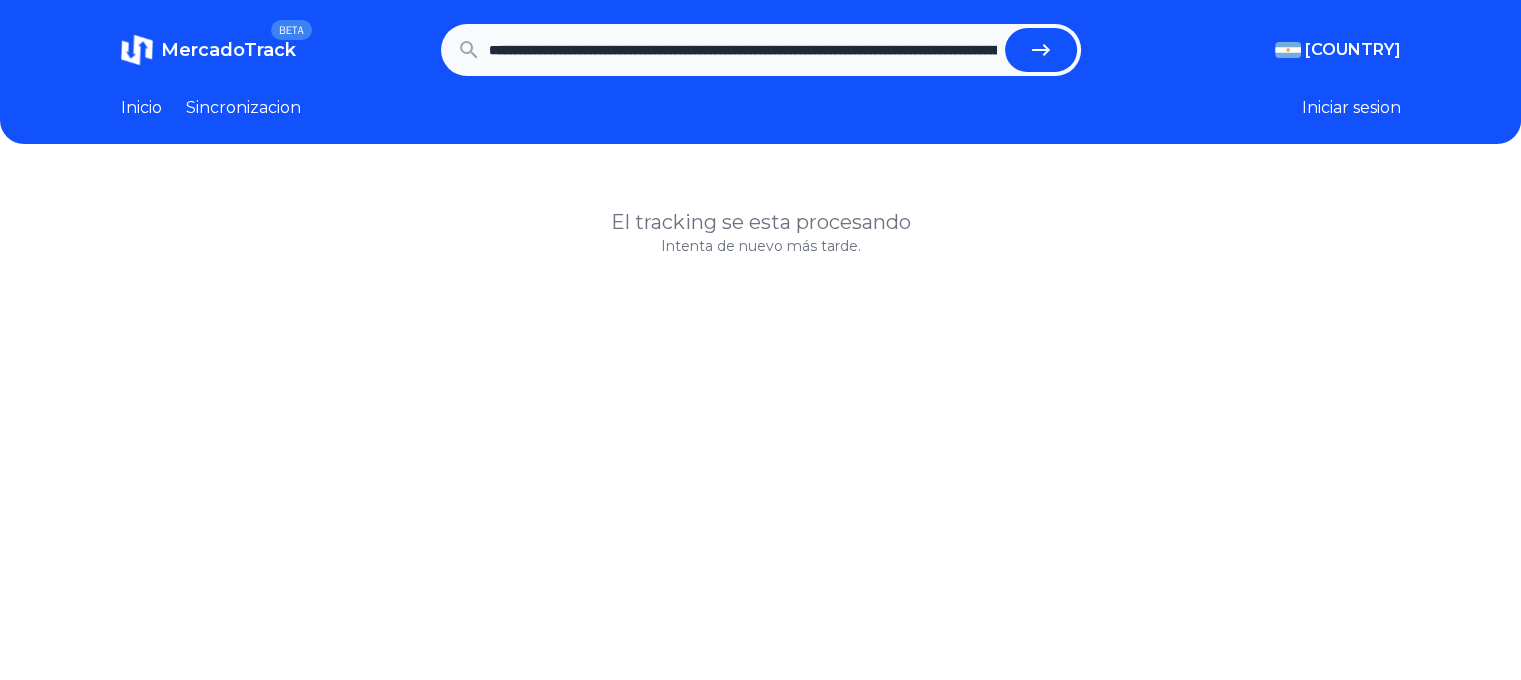 scroll, scrollTop: 0, scrollLeft: 1932, axis: horizontal 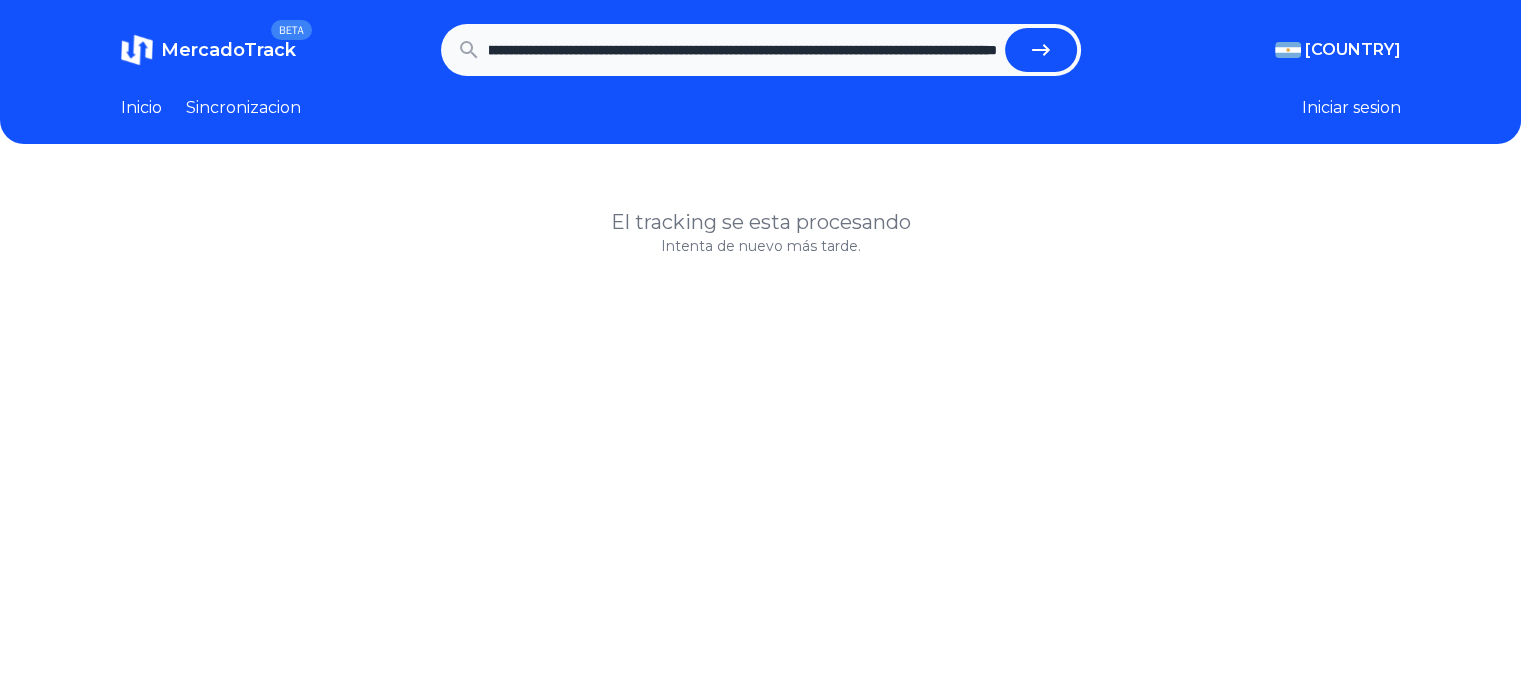 type on "**********" 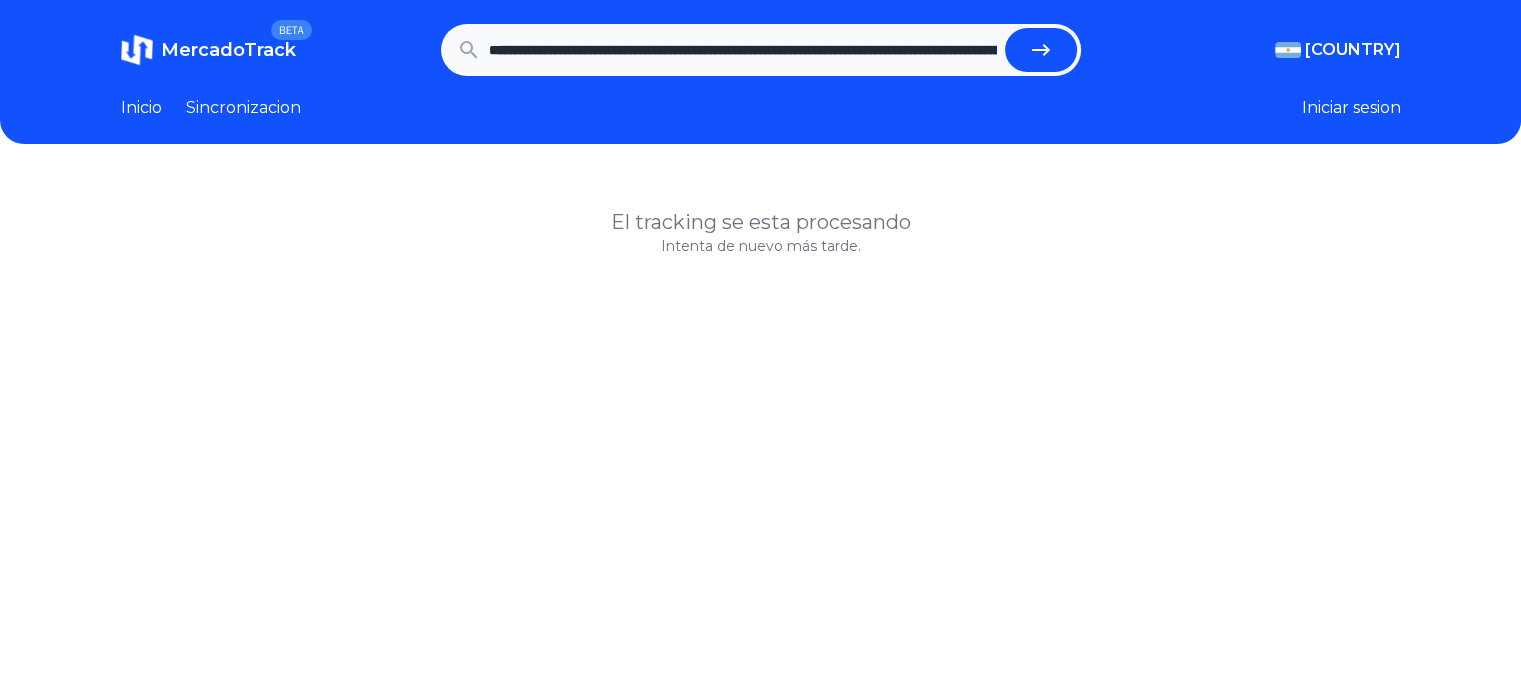 click at bounding box center (1041, 50) 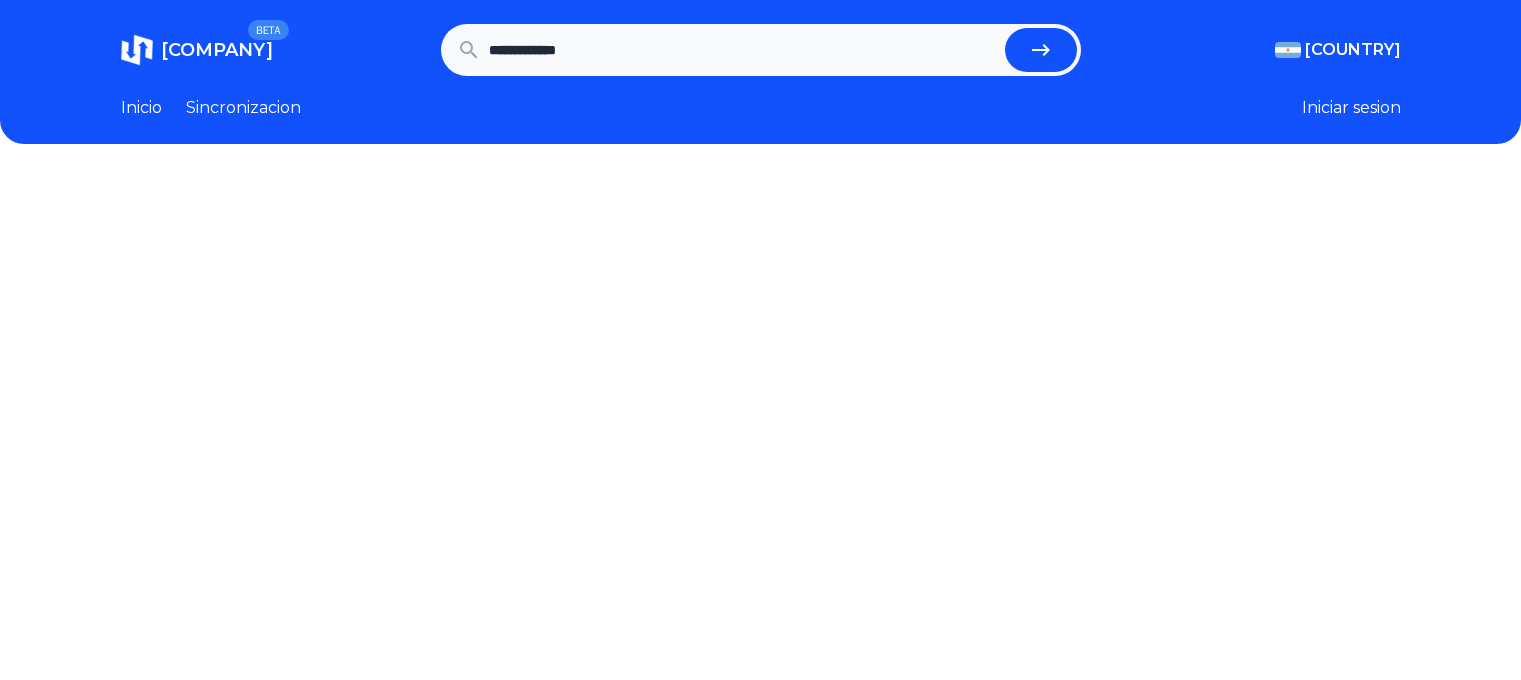 scroll, scrollTop: 0, scrollLeft: 0, axis: both 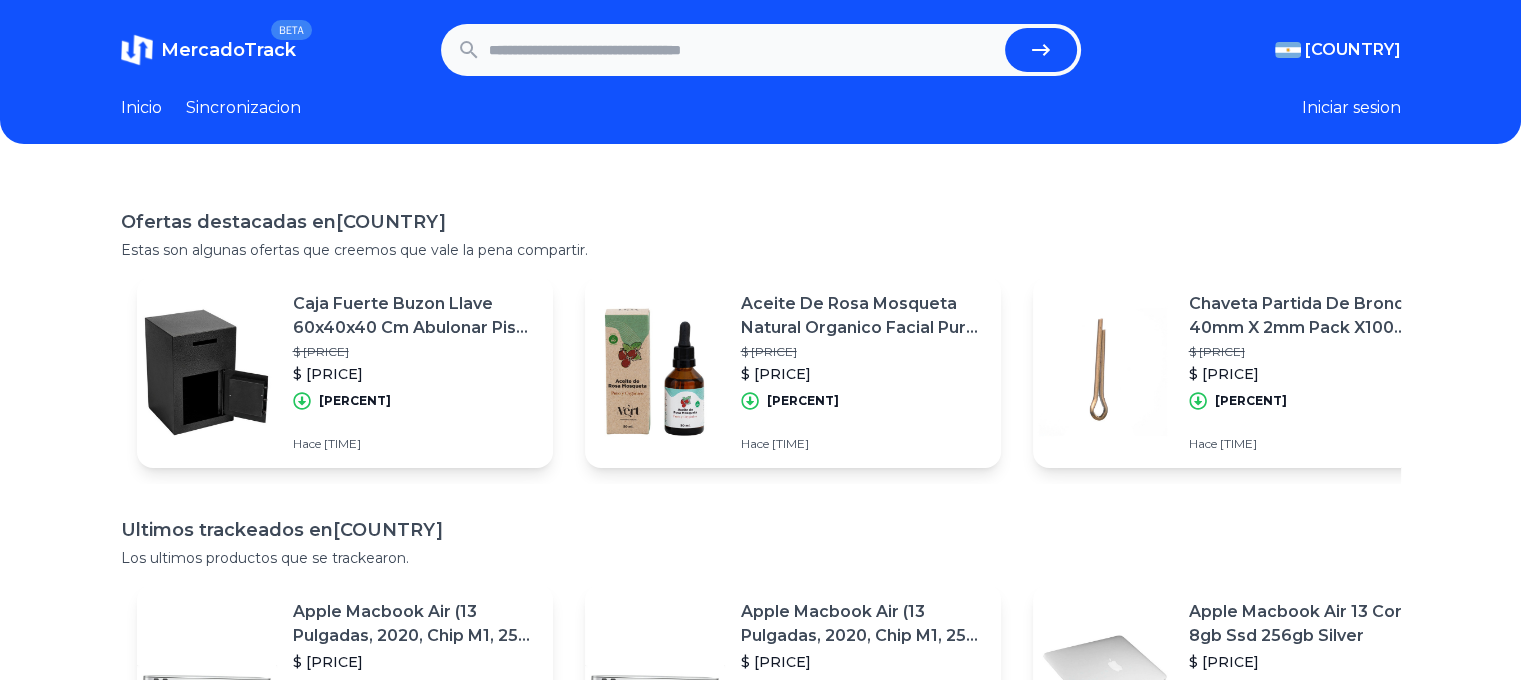 click at bounding box center (743, 50) 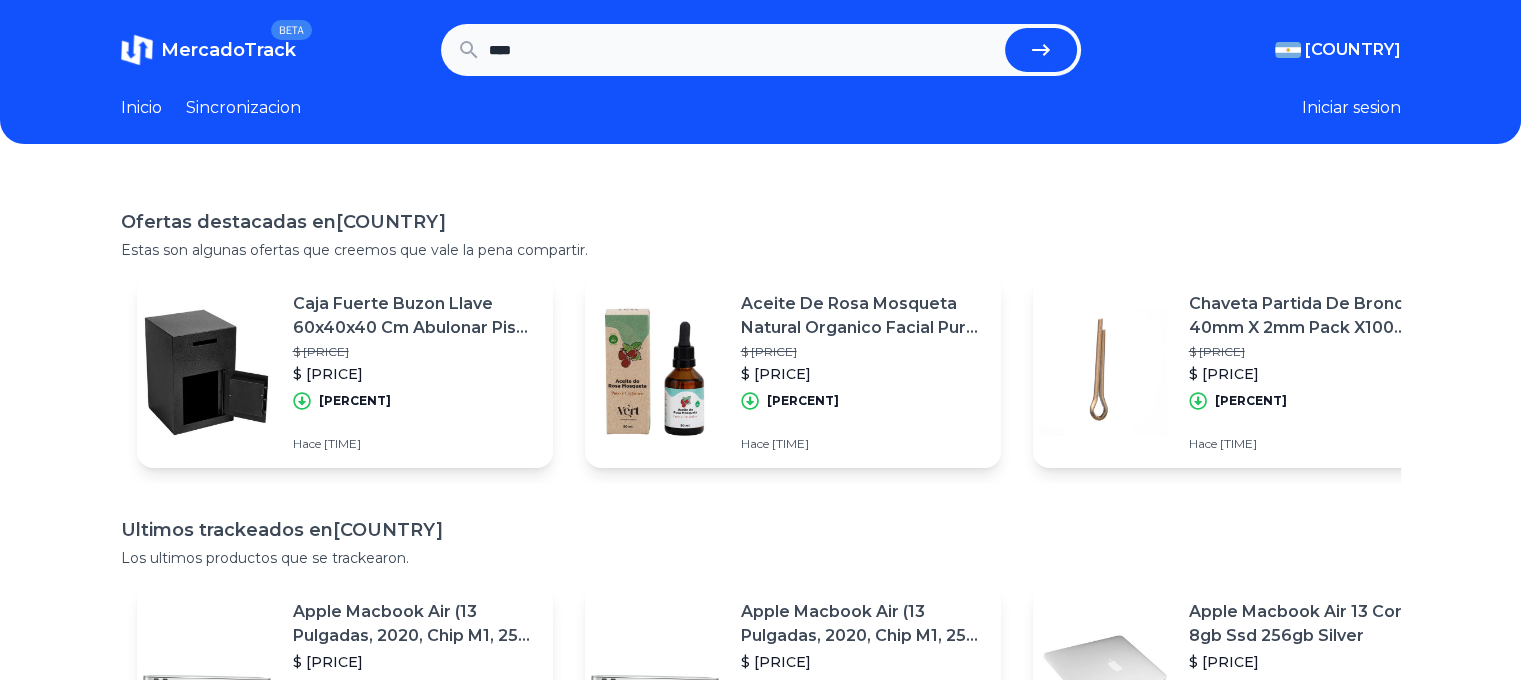 type on "****" 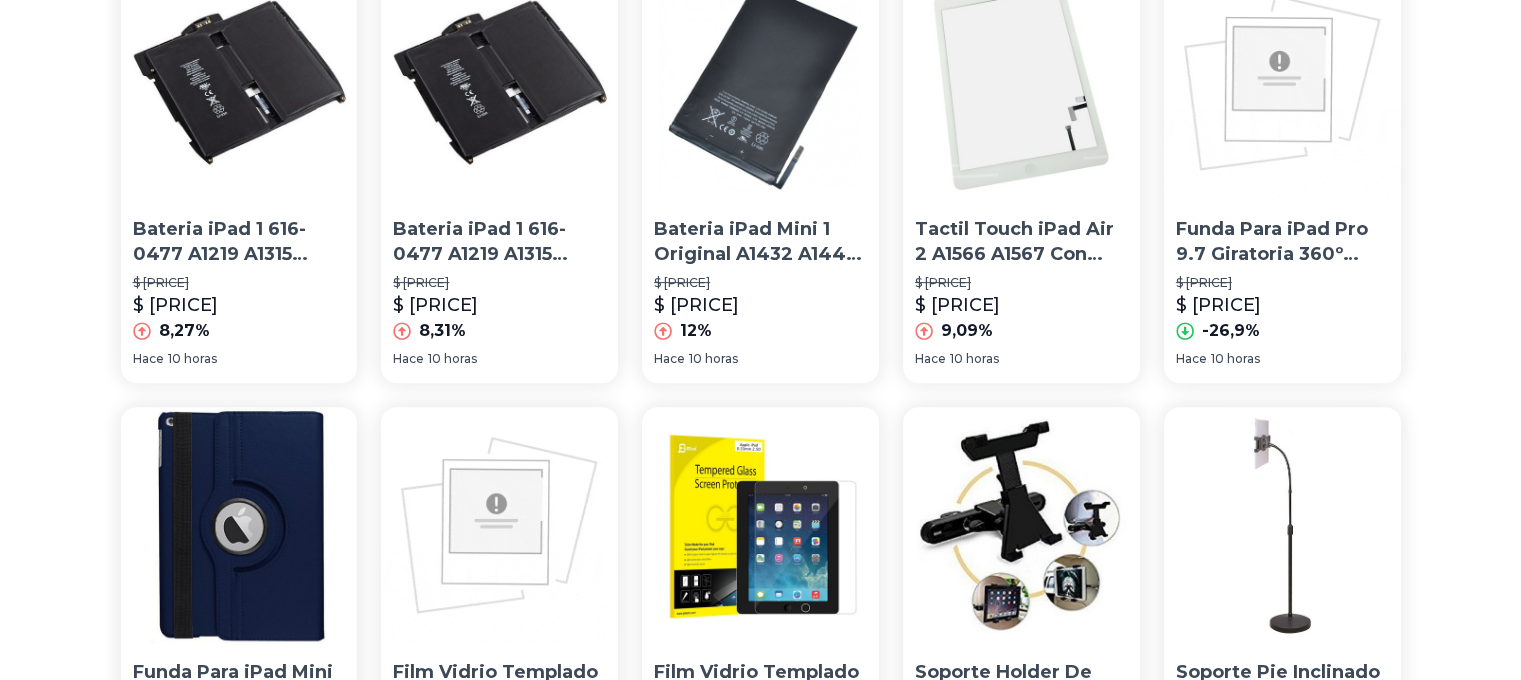 scroll, scrollTop: 700, scrollLeft: 0, axis: vertical 